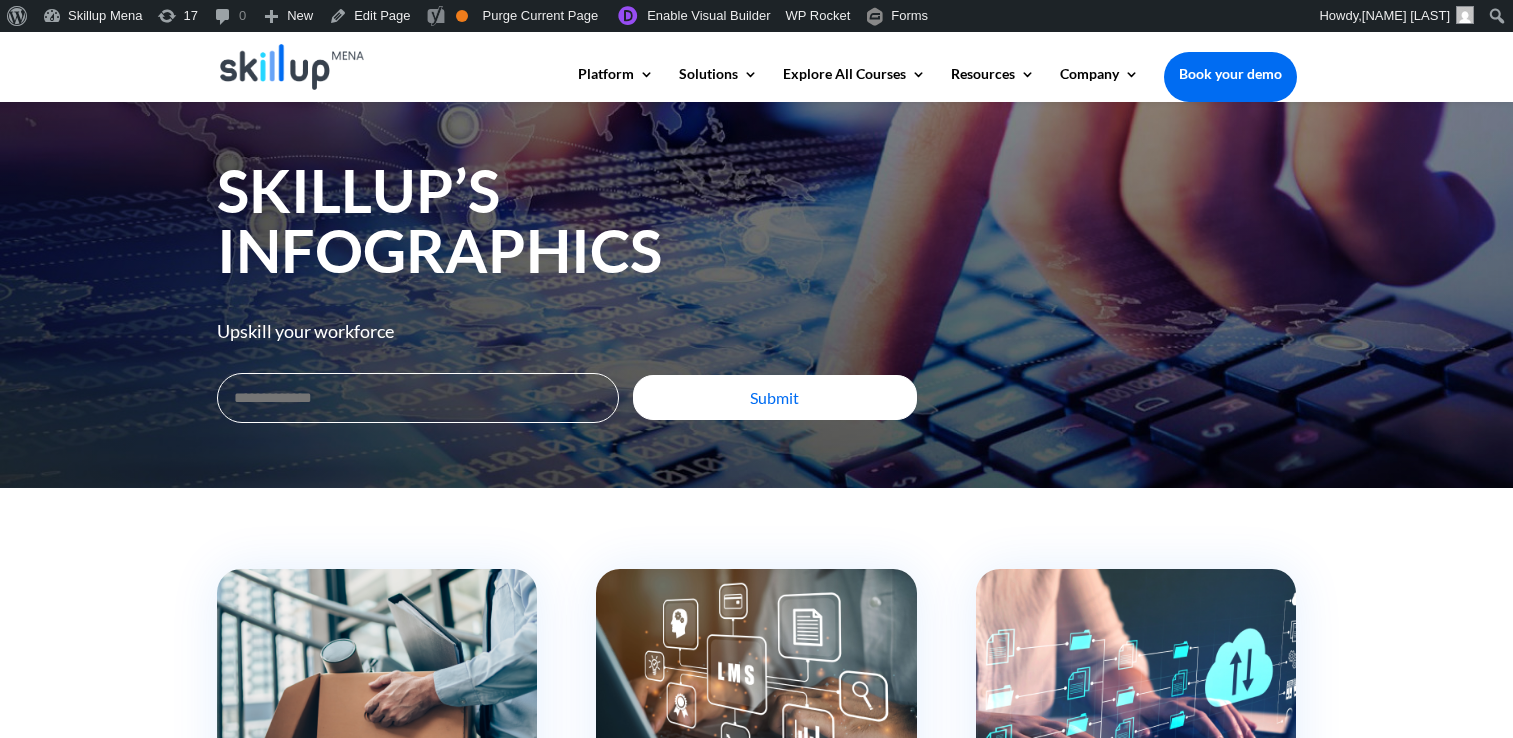 scroll, scrollTop: 400, scrollLeft: 0, axis: vertical 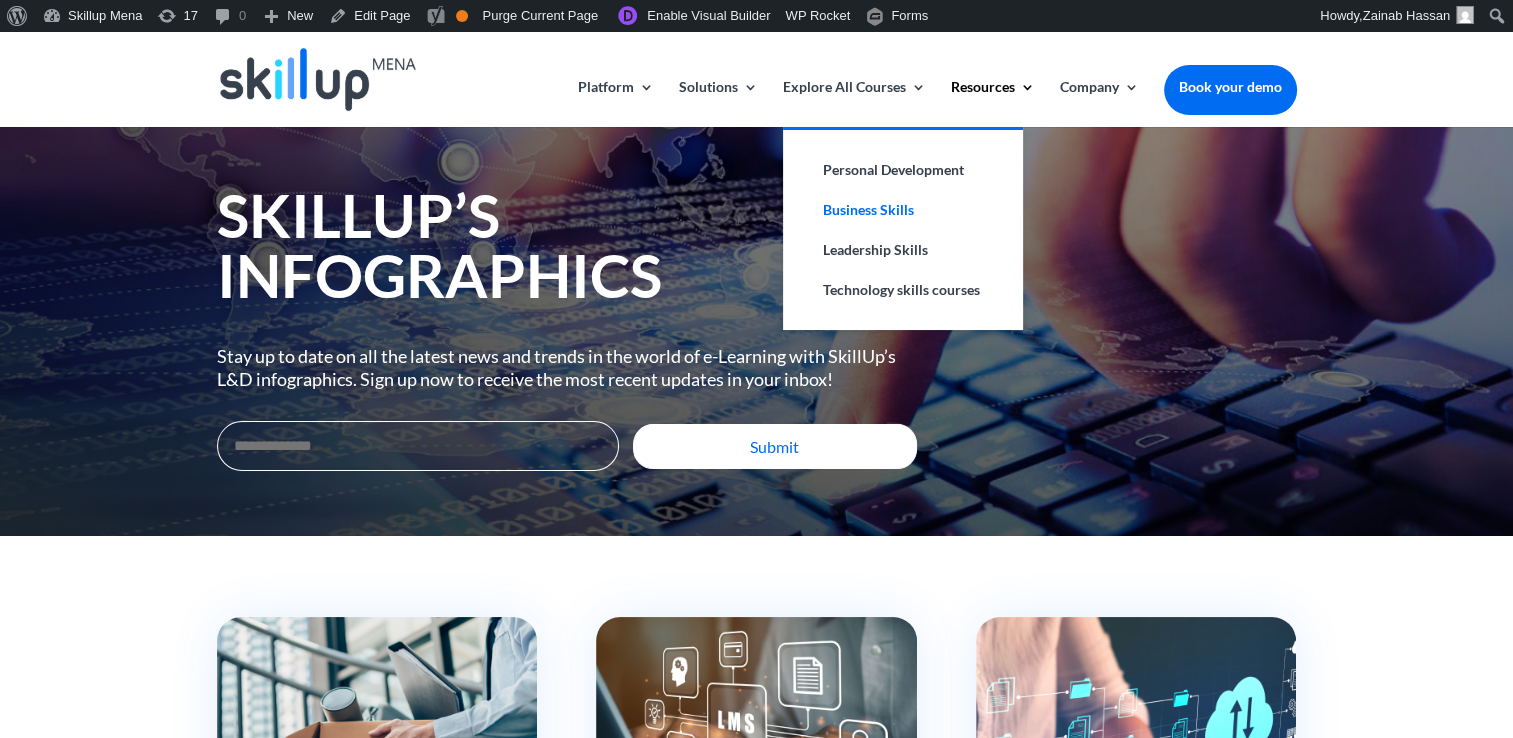 click on "Business Skills" at bounding box center (903, 210) 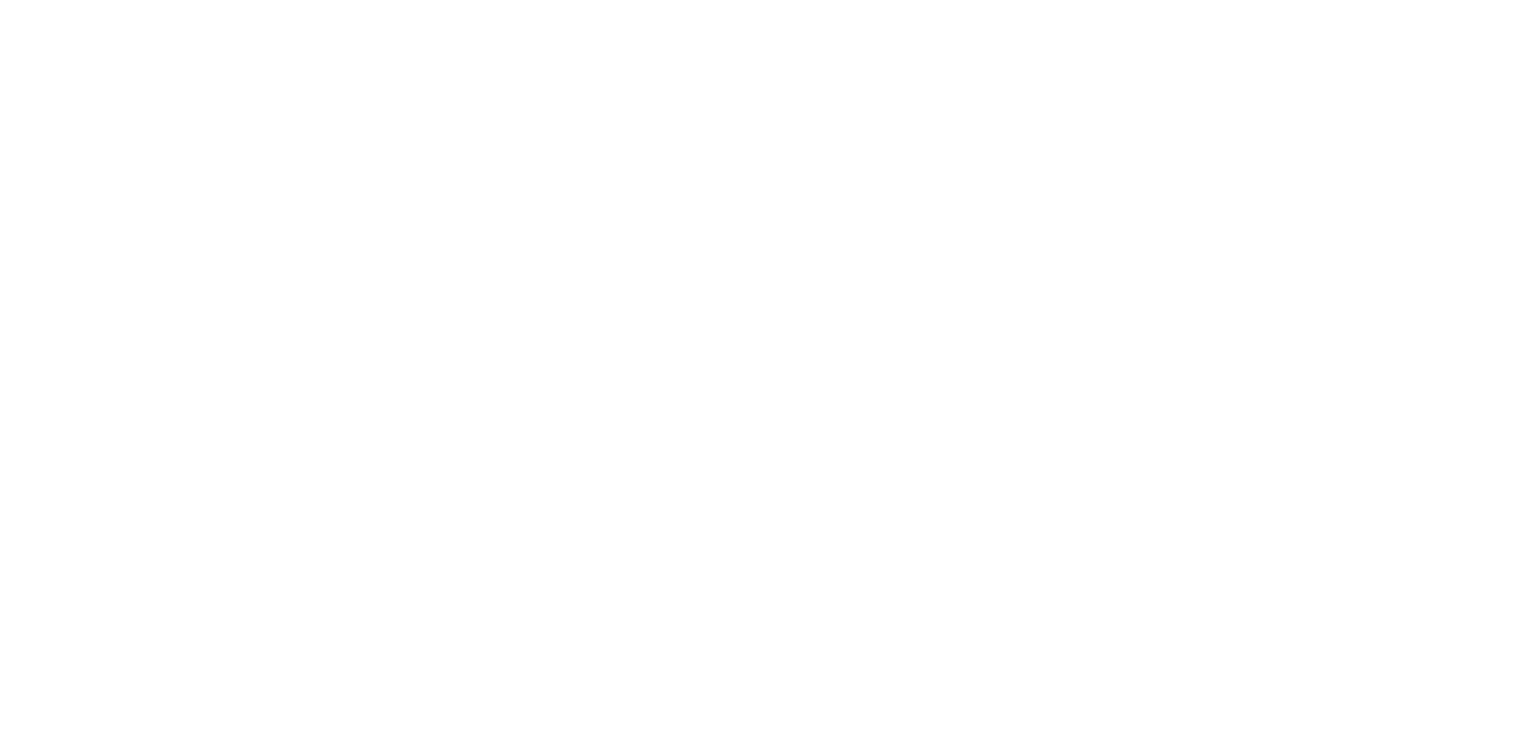 scroll, scrollTop: 2403, scrollLeft: 0, axis: vertical 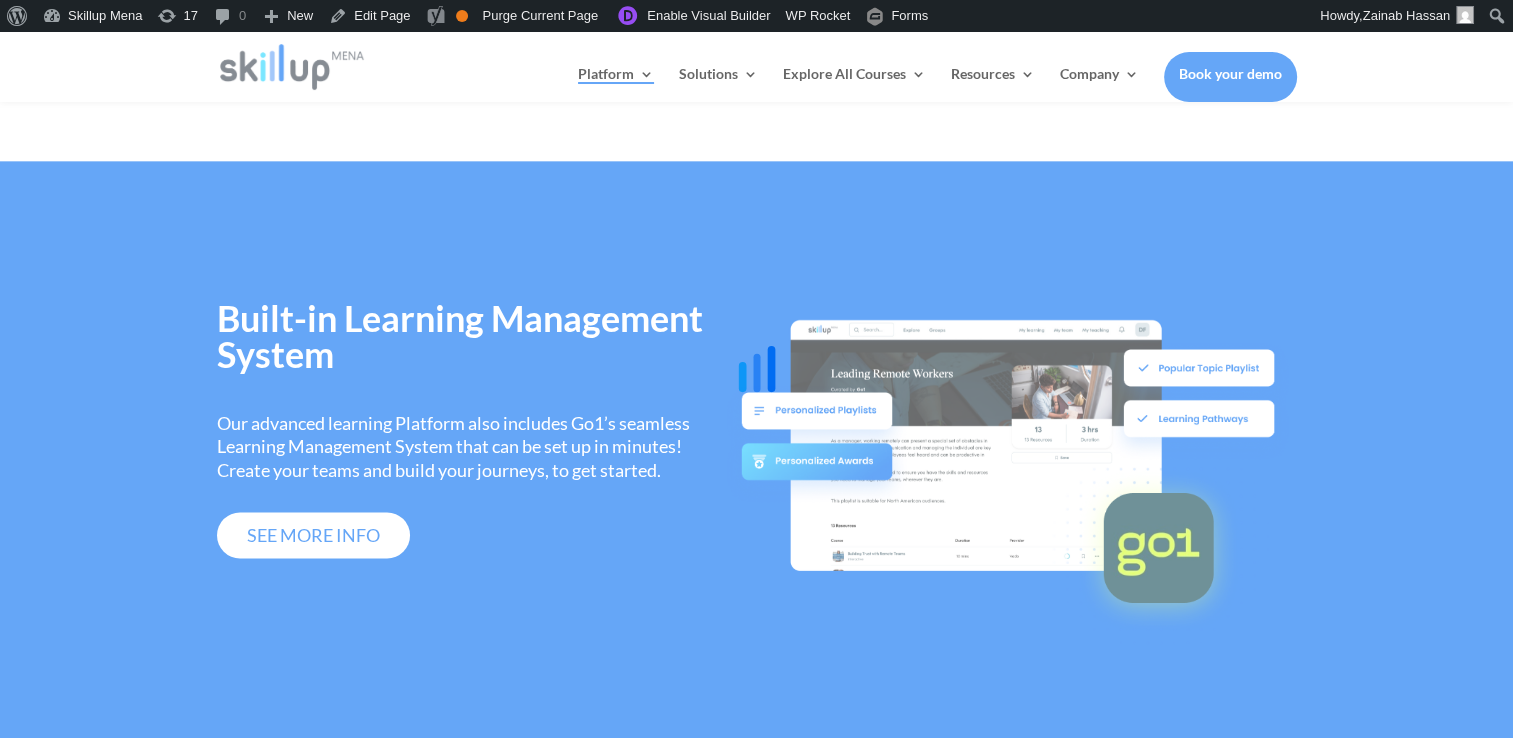 drag, startPoint x: 1380, startPoint y: 174, endPoint x: 1294, endPoint y: 213, distance: 94.42987 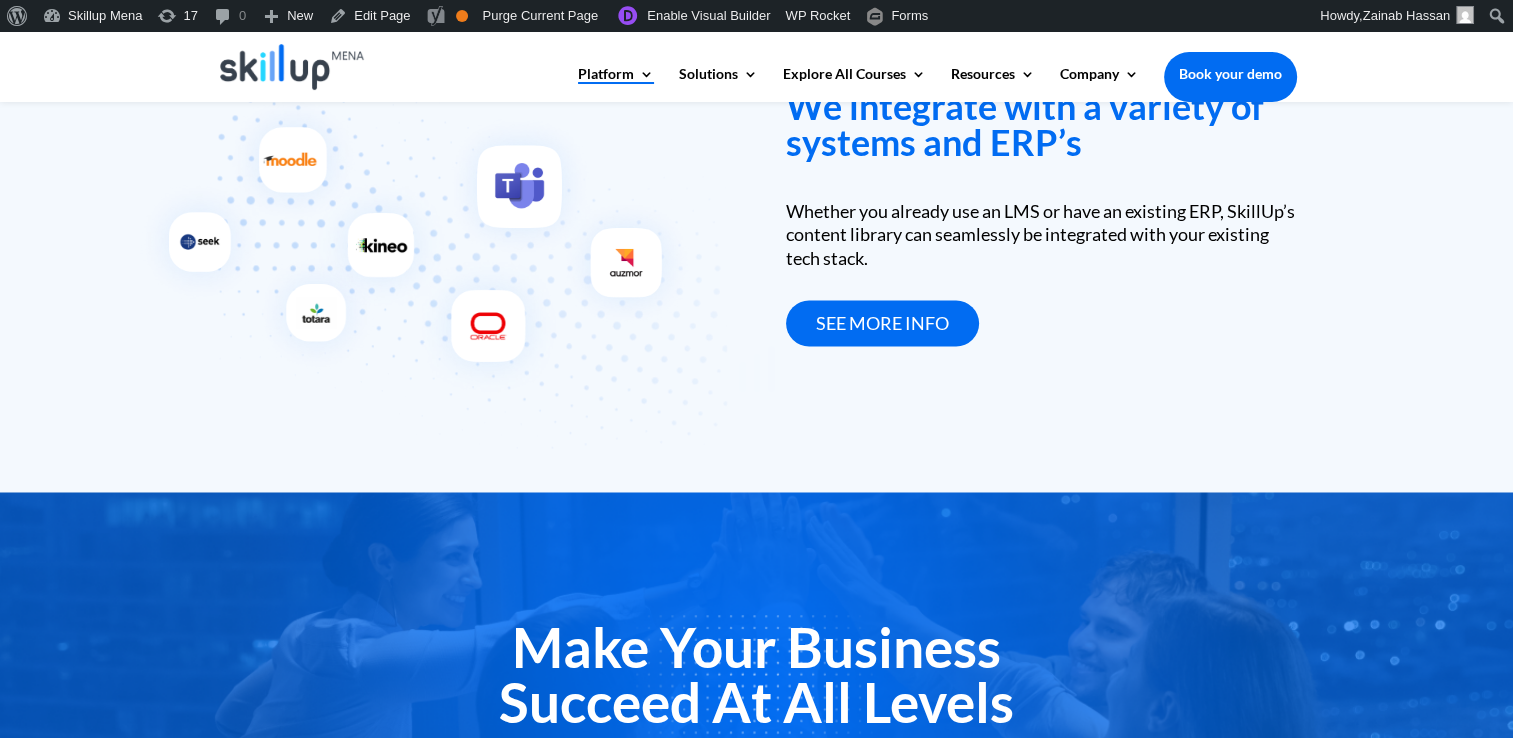 scroll, scrollTop: 3200, scrollLeft: 0, axis: vertical 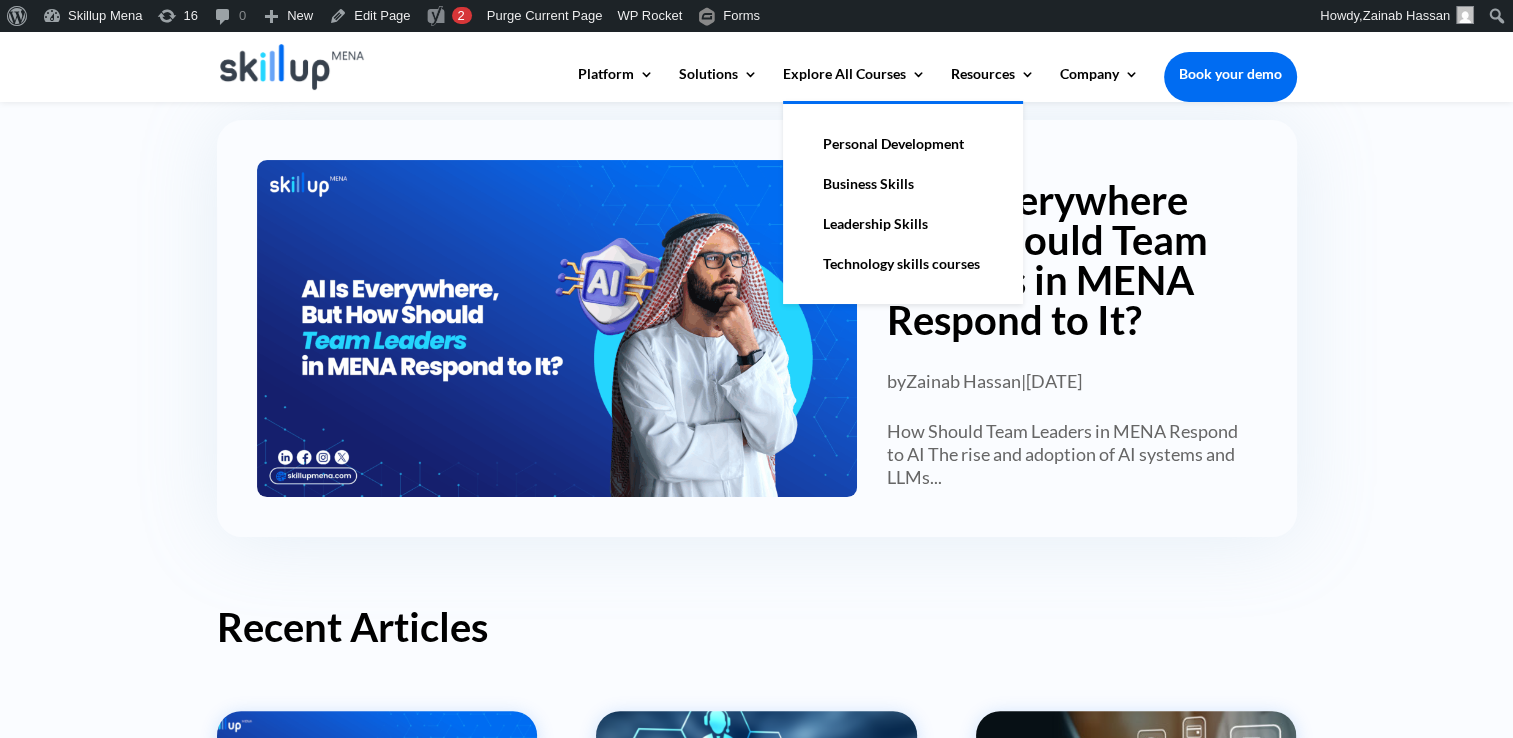 click on "Business Skills" at bounding box center (903, 184) 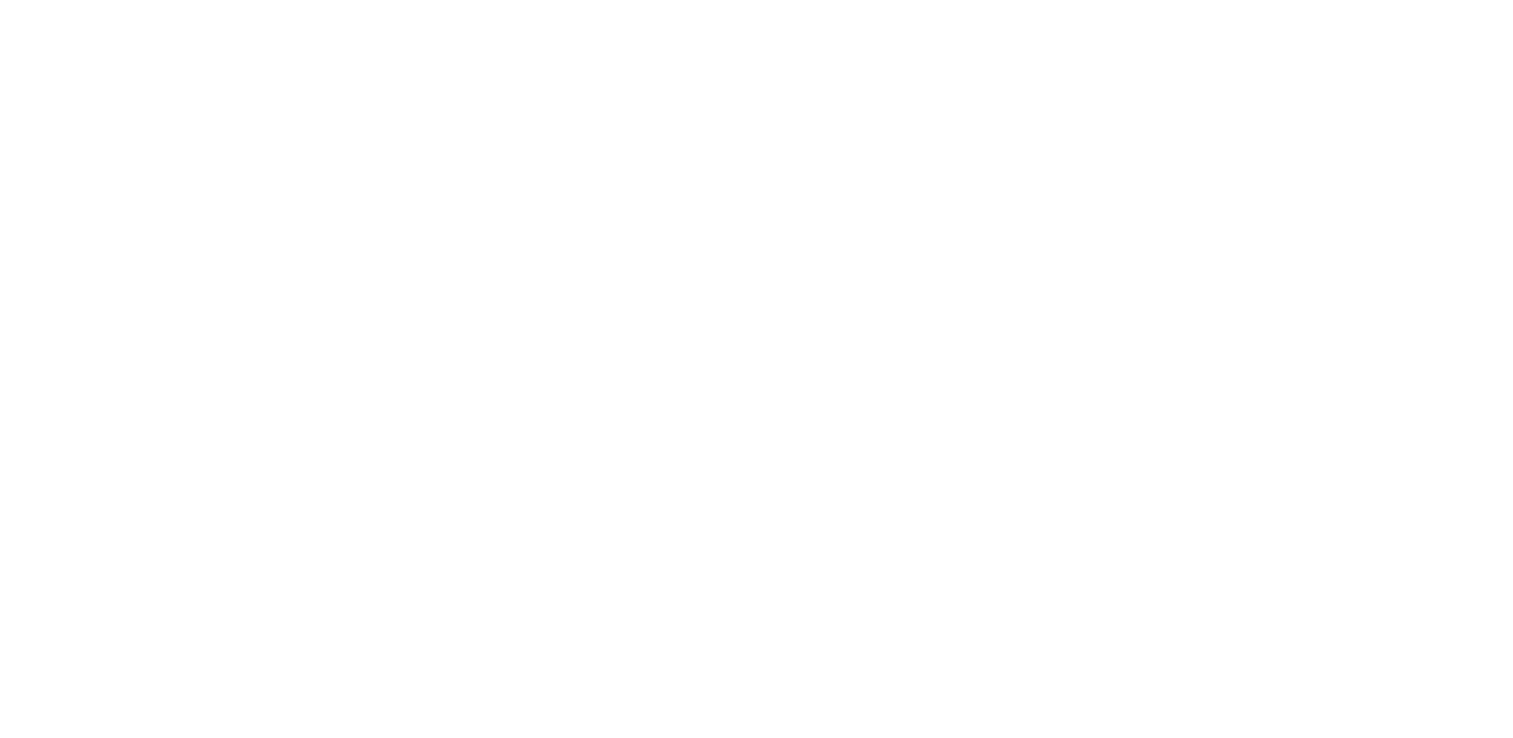 scroll, scrollTop: 0, scrollLeft: 0, axis: both 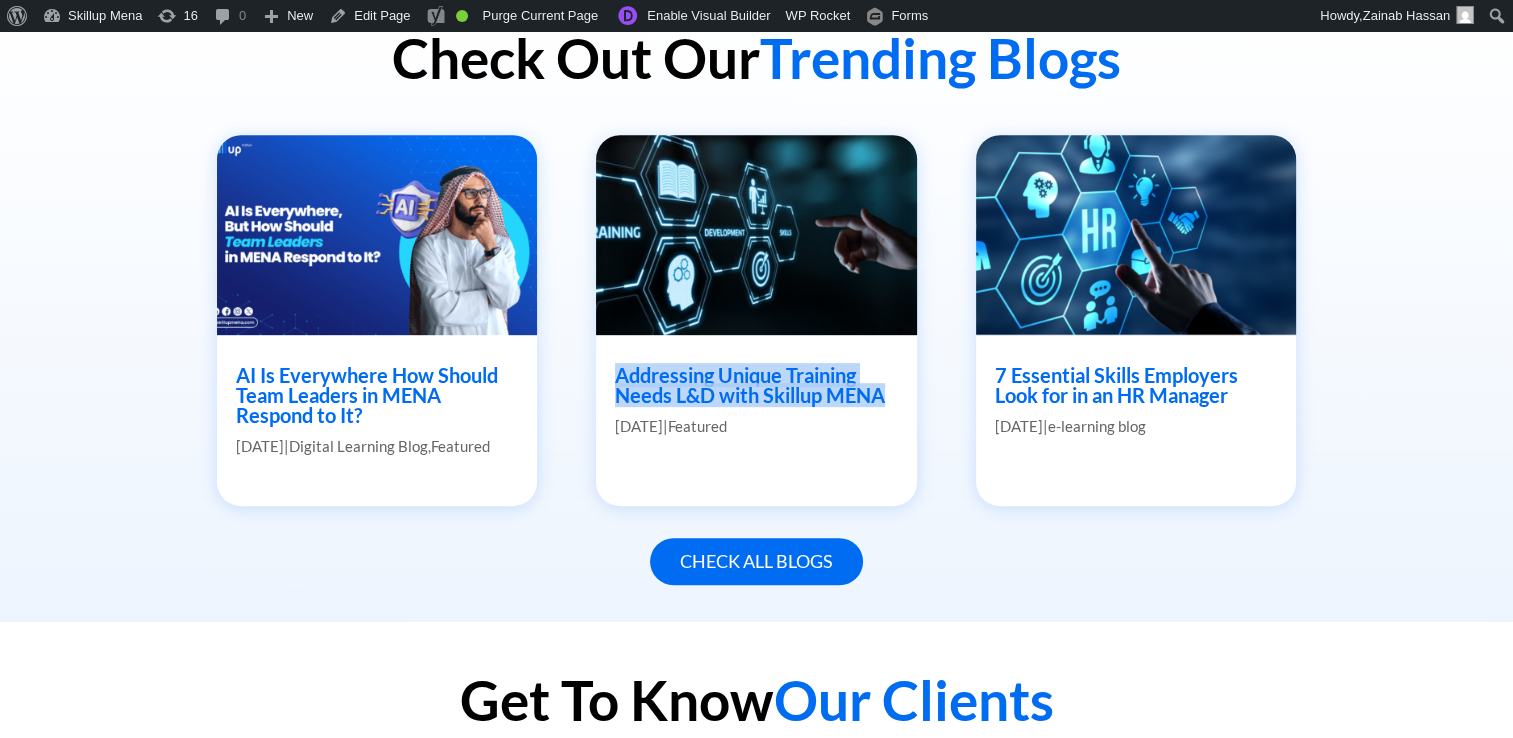 drag, startPoint x: 589, startPoint y: 360, endPoint x: 886, endPoint y: 401, distance: 299.81662 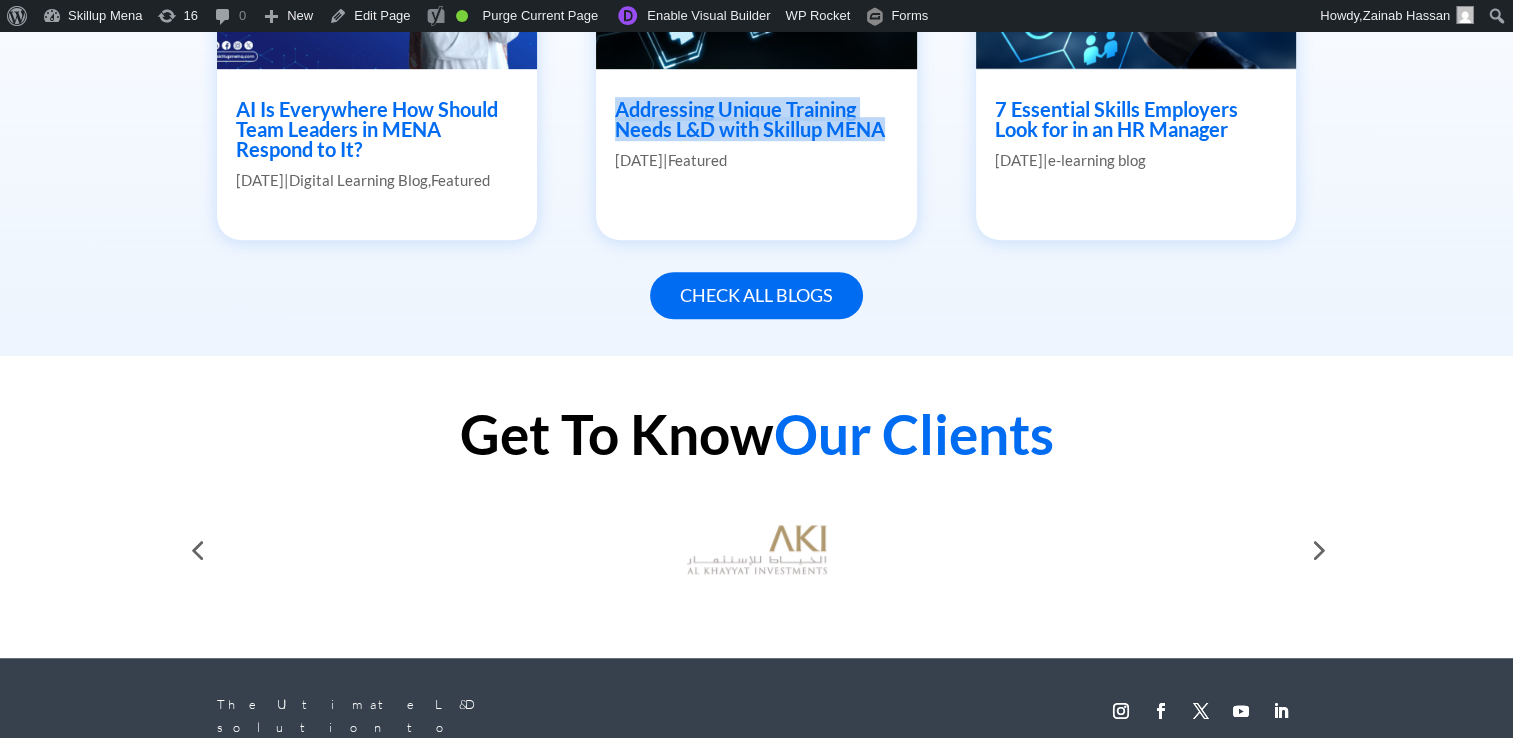 scroll, scrollTop: 1301, scrollLeft: 0, axis: vertical 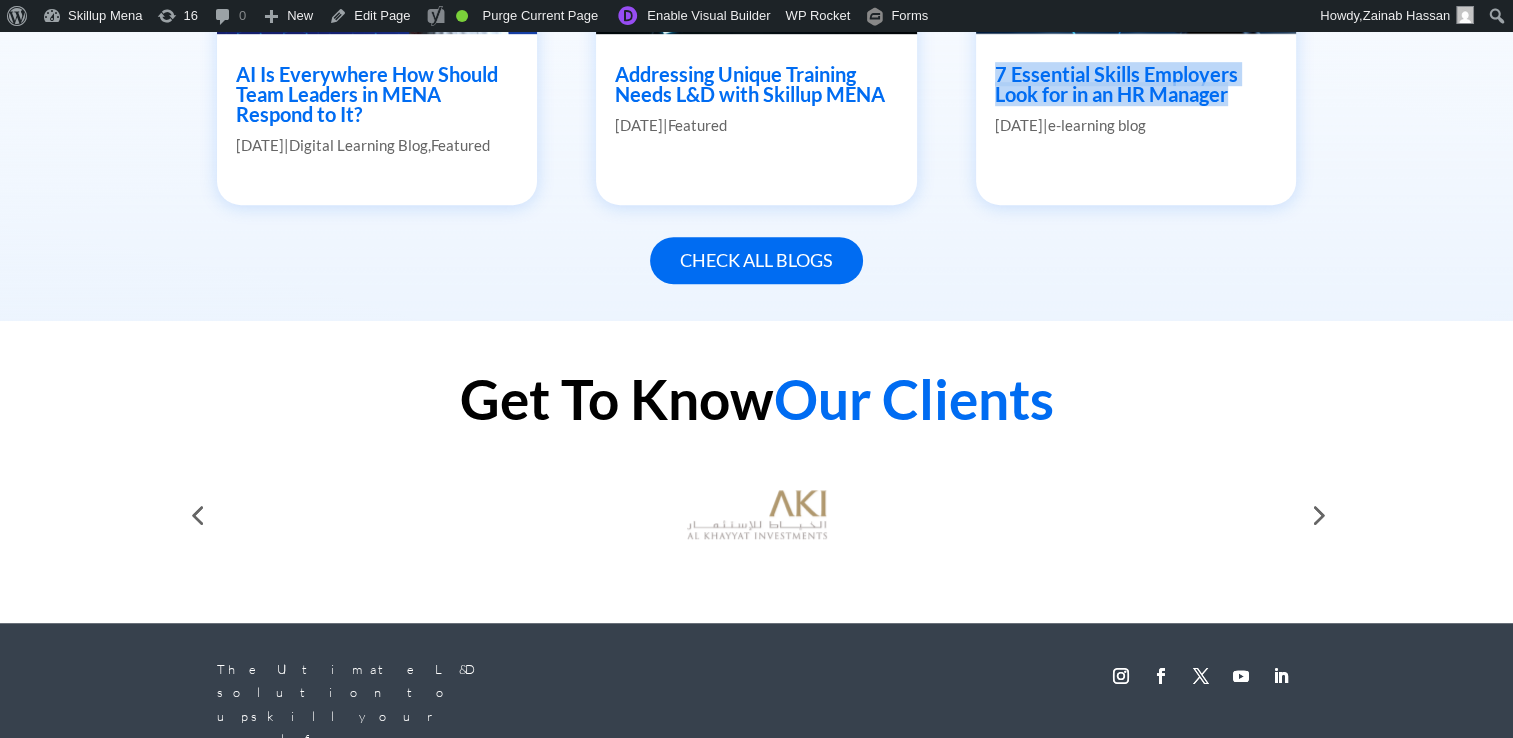 drag, startPoint x: 1015, startPoint y: 88, endPoint x: 1255, endPoint y: 102, distance: 240.40799 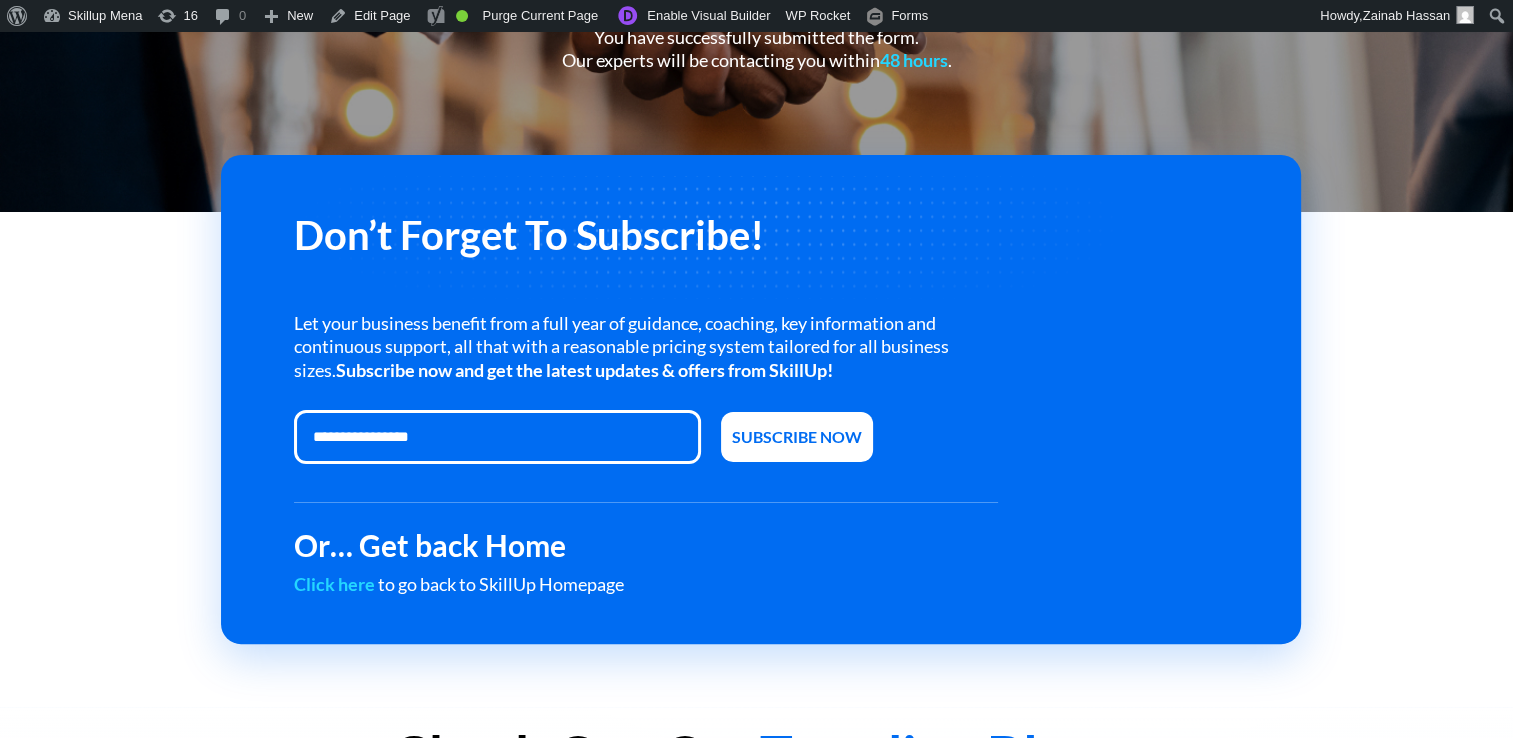 scroll, scrollTop: 0, scrollLeft: 0, axis: both 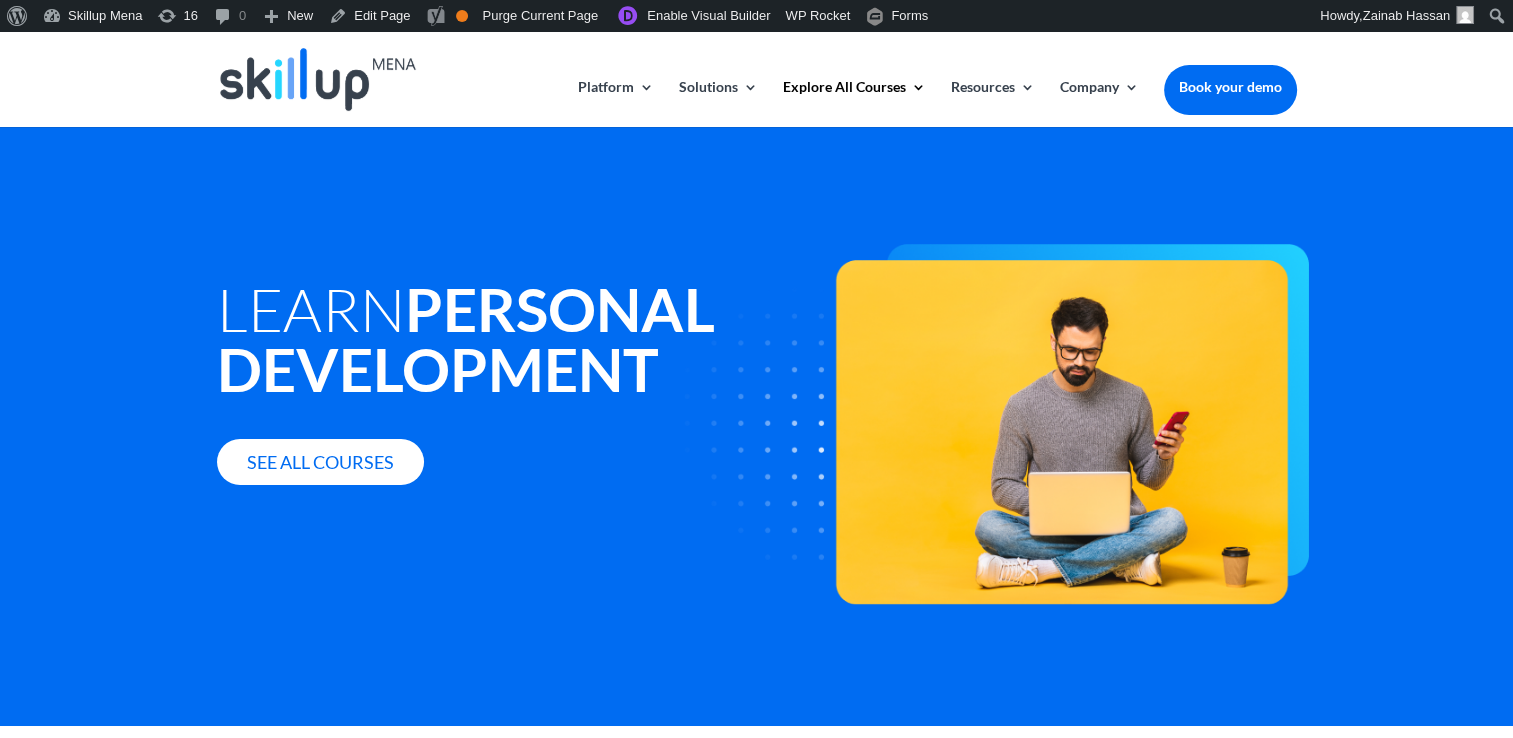 click on "Personal Development" at bounding box center [466, 339] 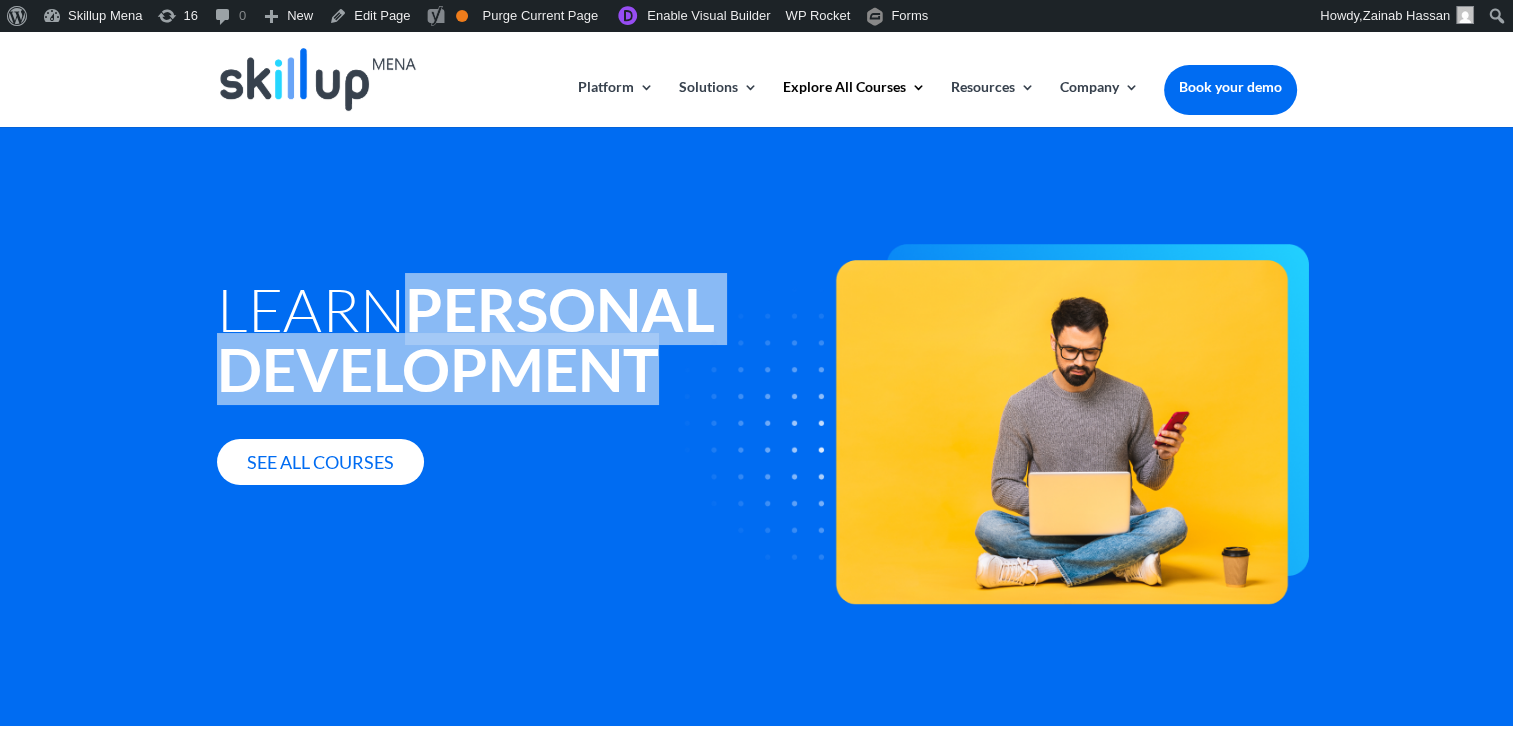 copy on "Personal Development" 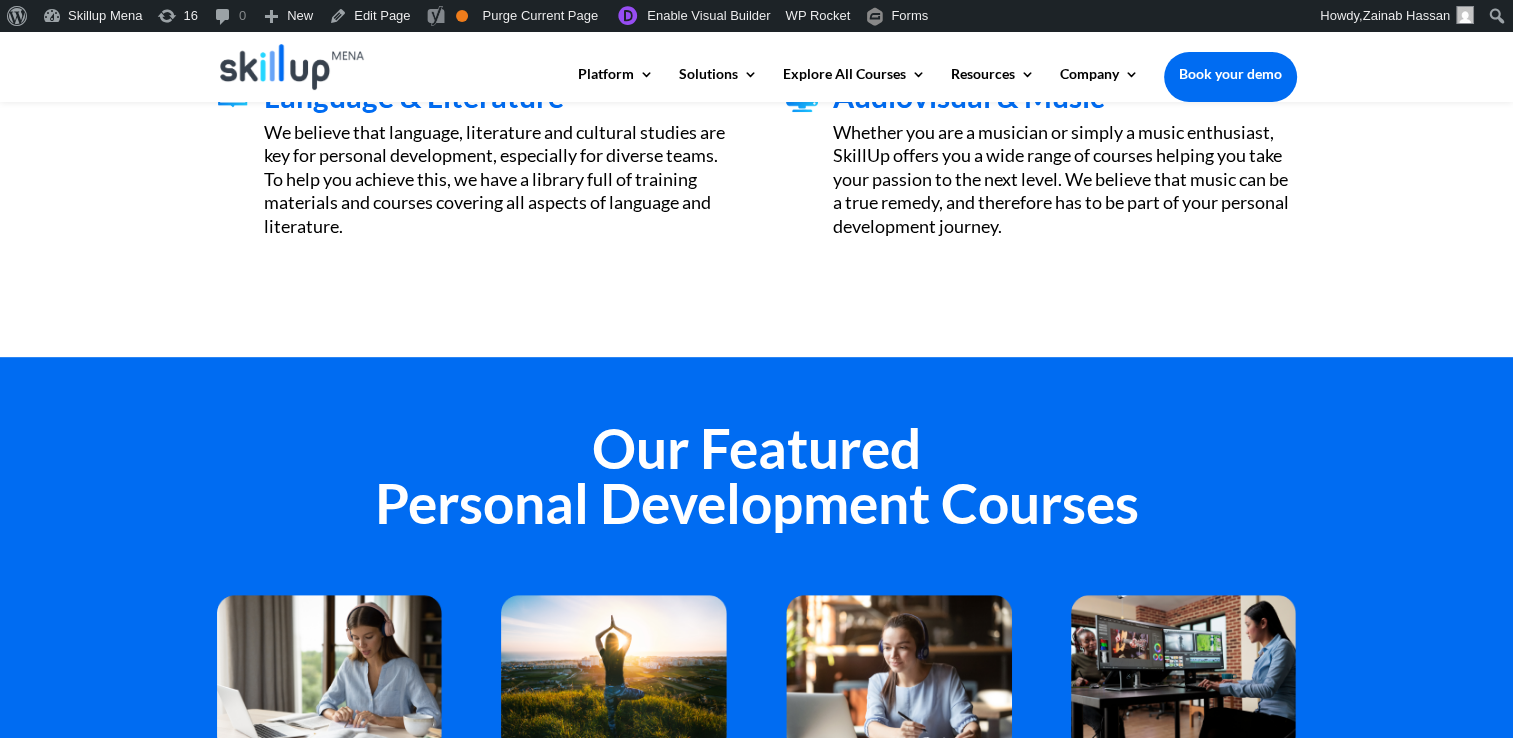scroll, scrollTop: 1300, scrollLeft: 0, axis: vertical 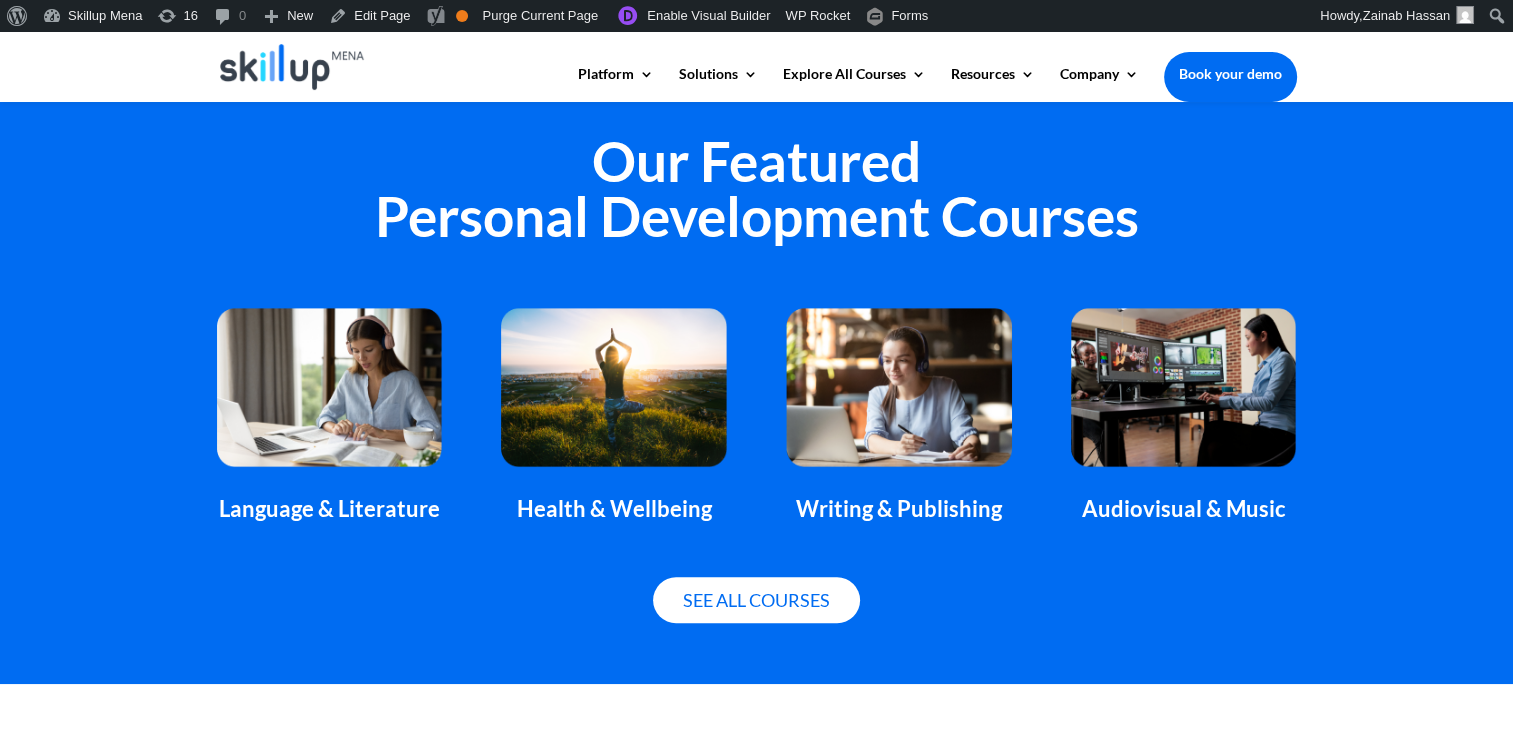 click on "Our Featured
Personal Development Courses" at bounding box center (757, 194) 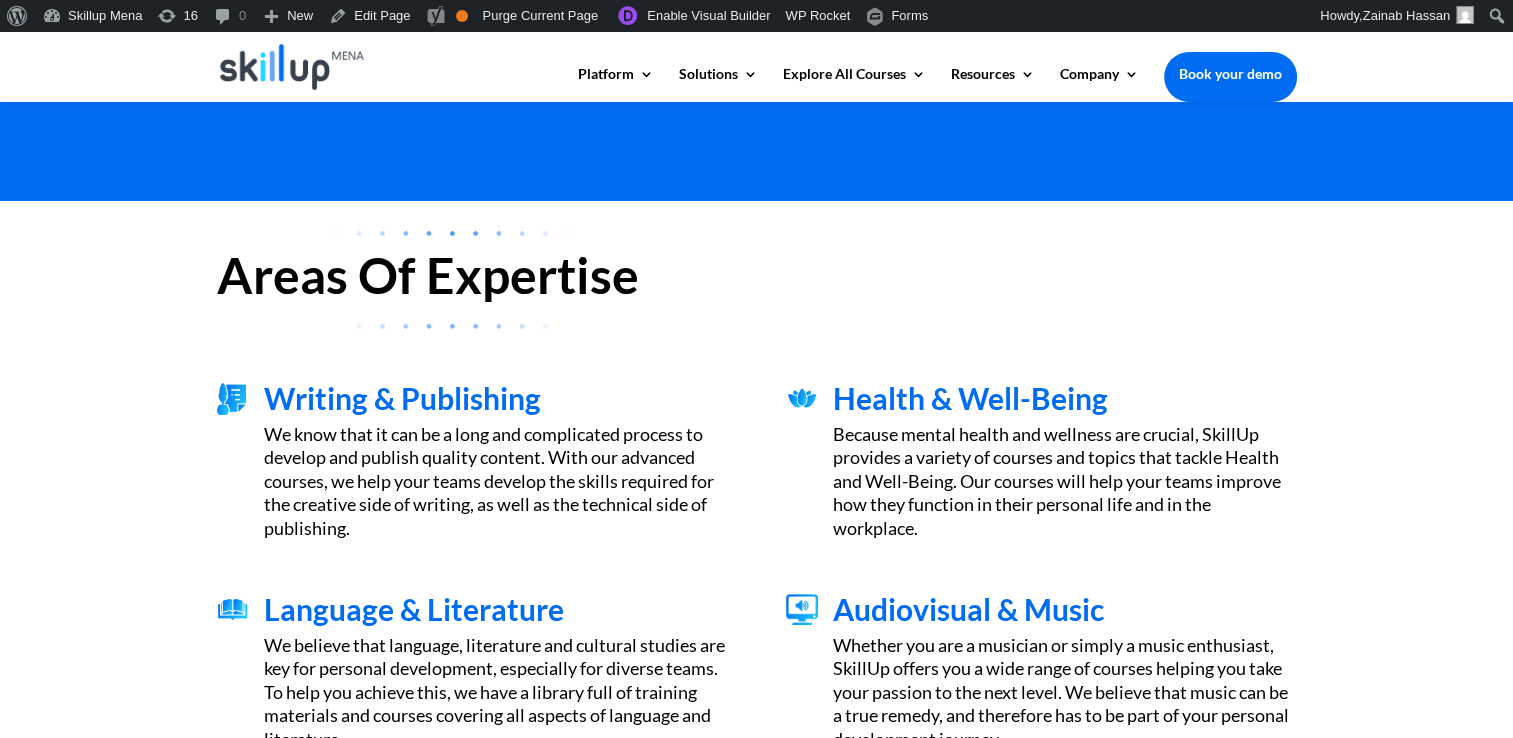 scroll, scrollTop: 0, scrollLeft: 0, axis: both 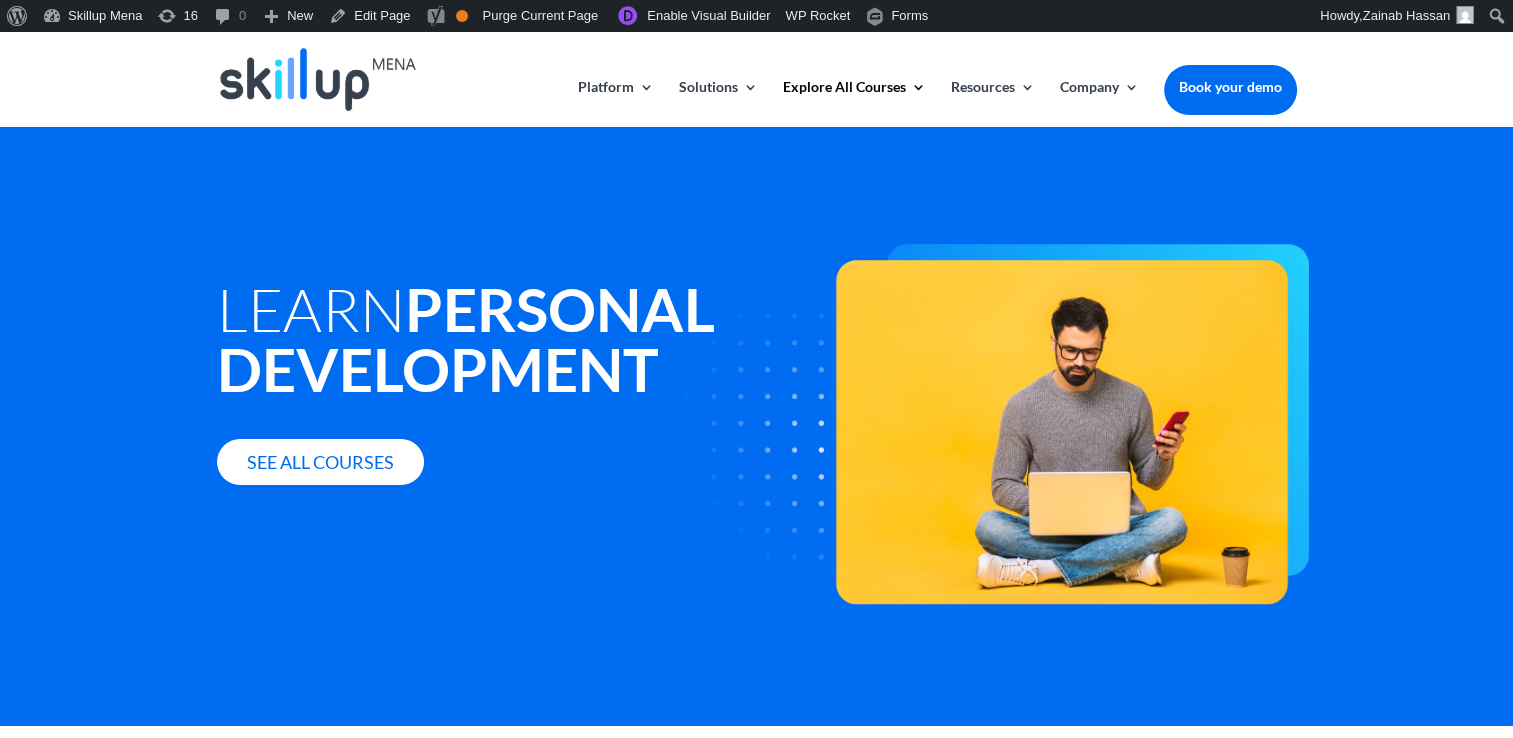 click on "Learn  Personal Development" at bounding box center [529, 344] 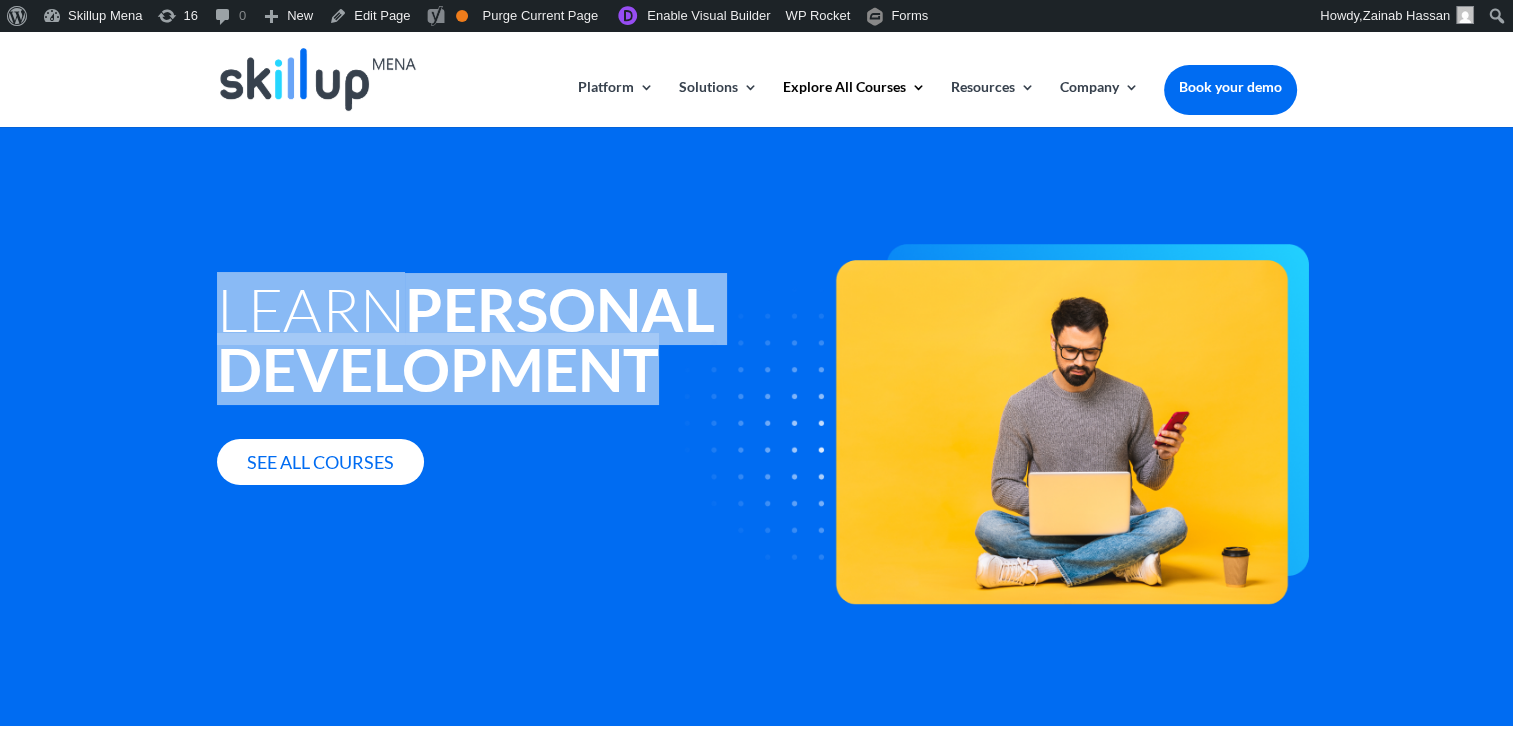 click on "Learn  Personal Development" at bounding box center (529, 344) 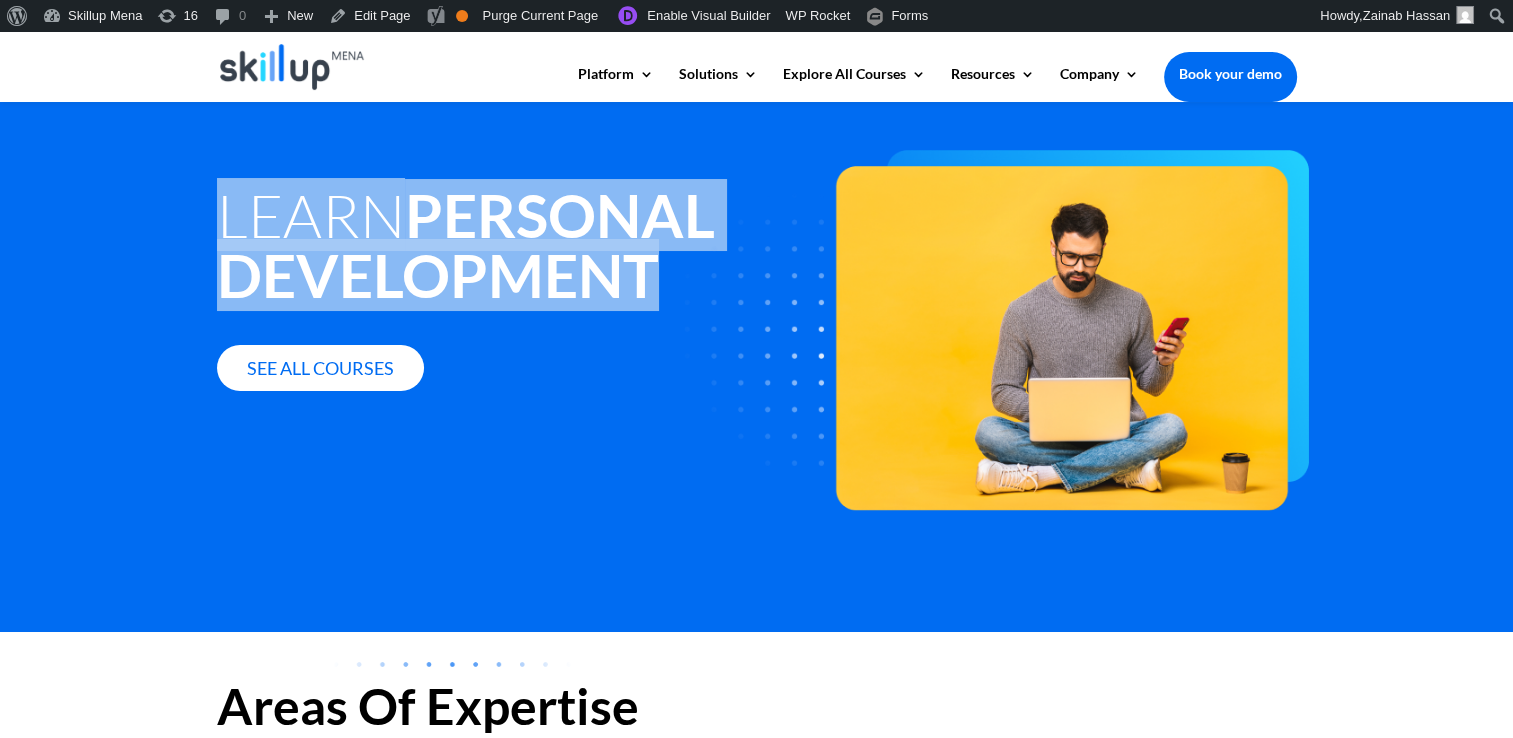 scroll, scrollTop: 100, scrollLeft: 0, axis: vertical 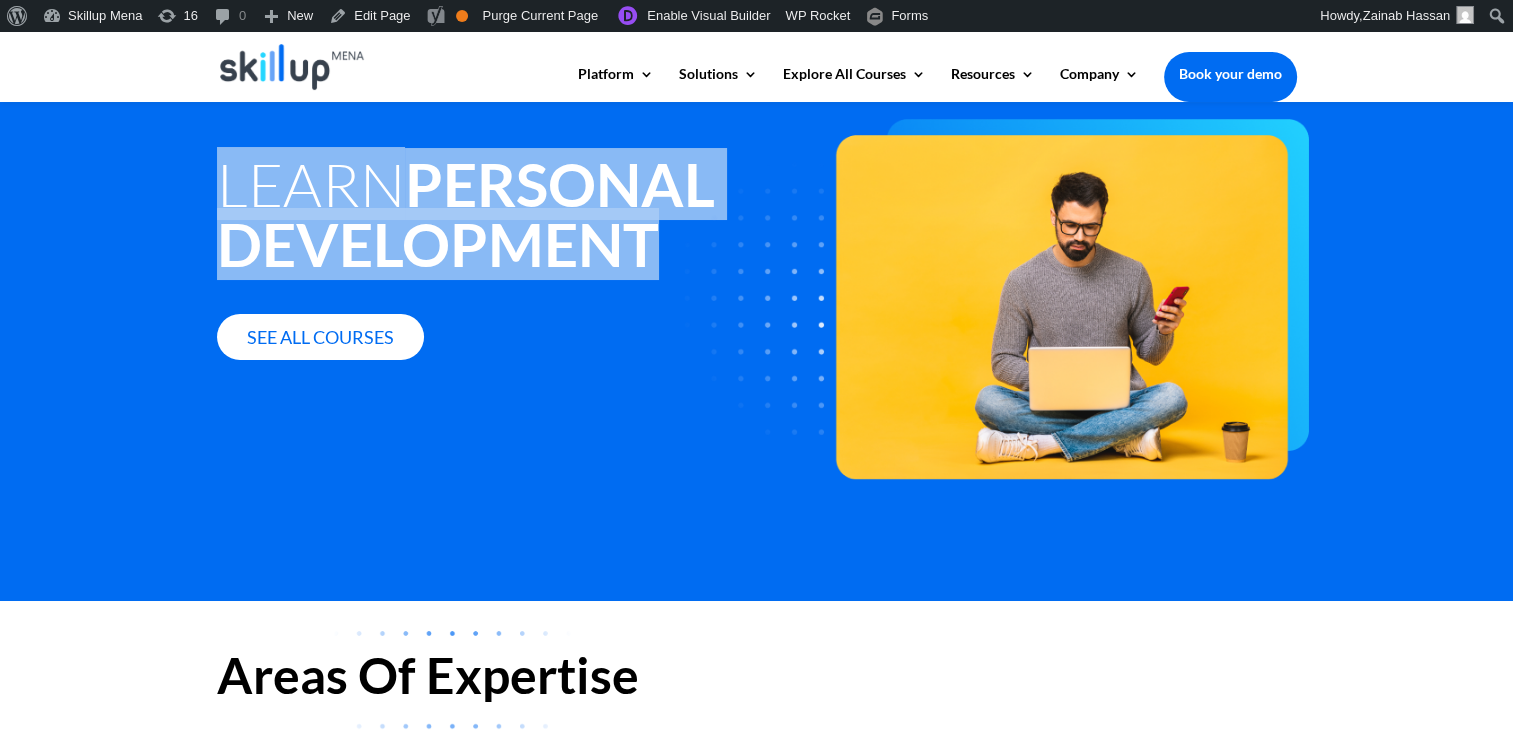 drag, startPoint x: 334, startPoint y: 201, endPoint x: 391, endPoint y: 194, distance: 57.428215 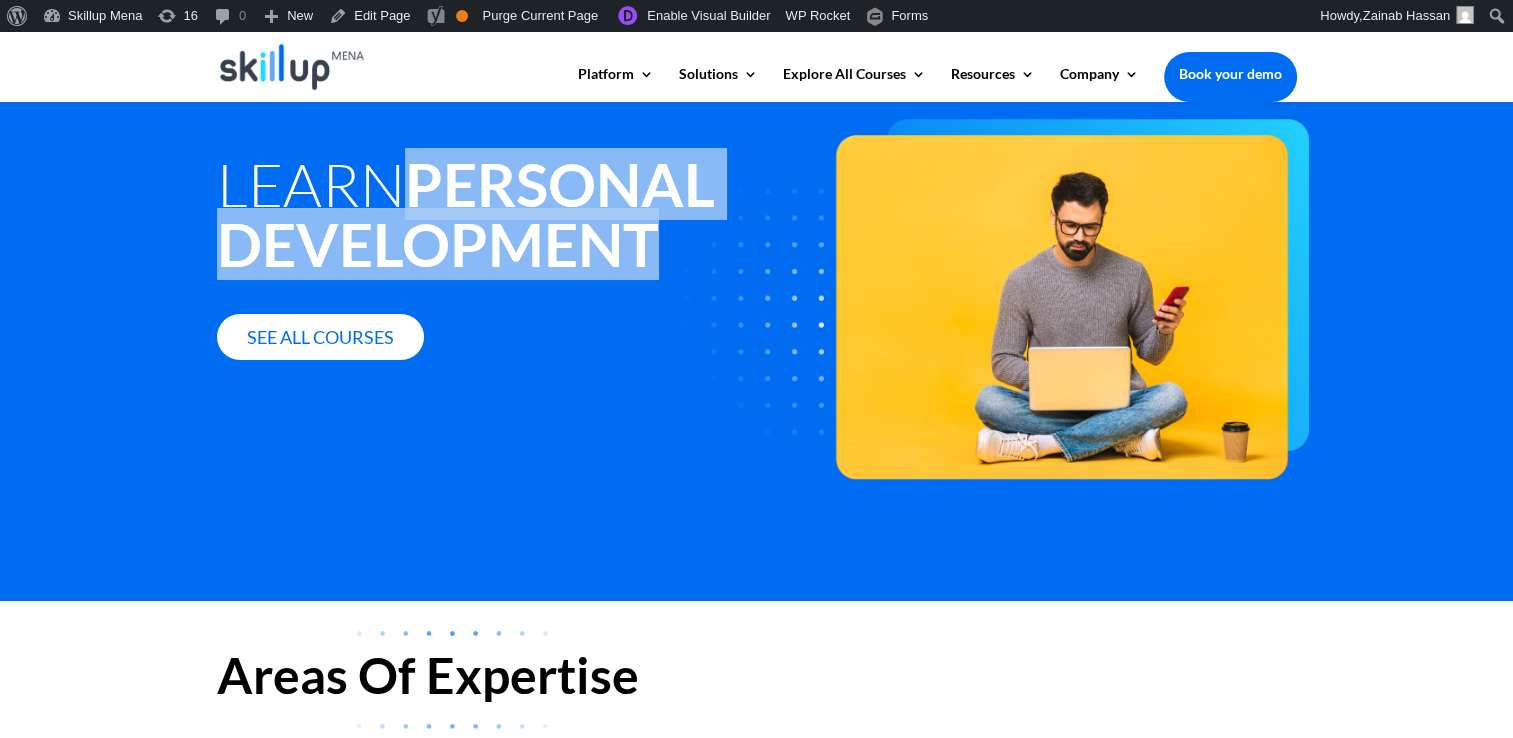 drag, startPoint x: 438, startPoint y: 189, endPoint x: 481, endPoint y: 257, distance: 80.454956 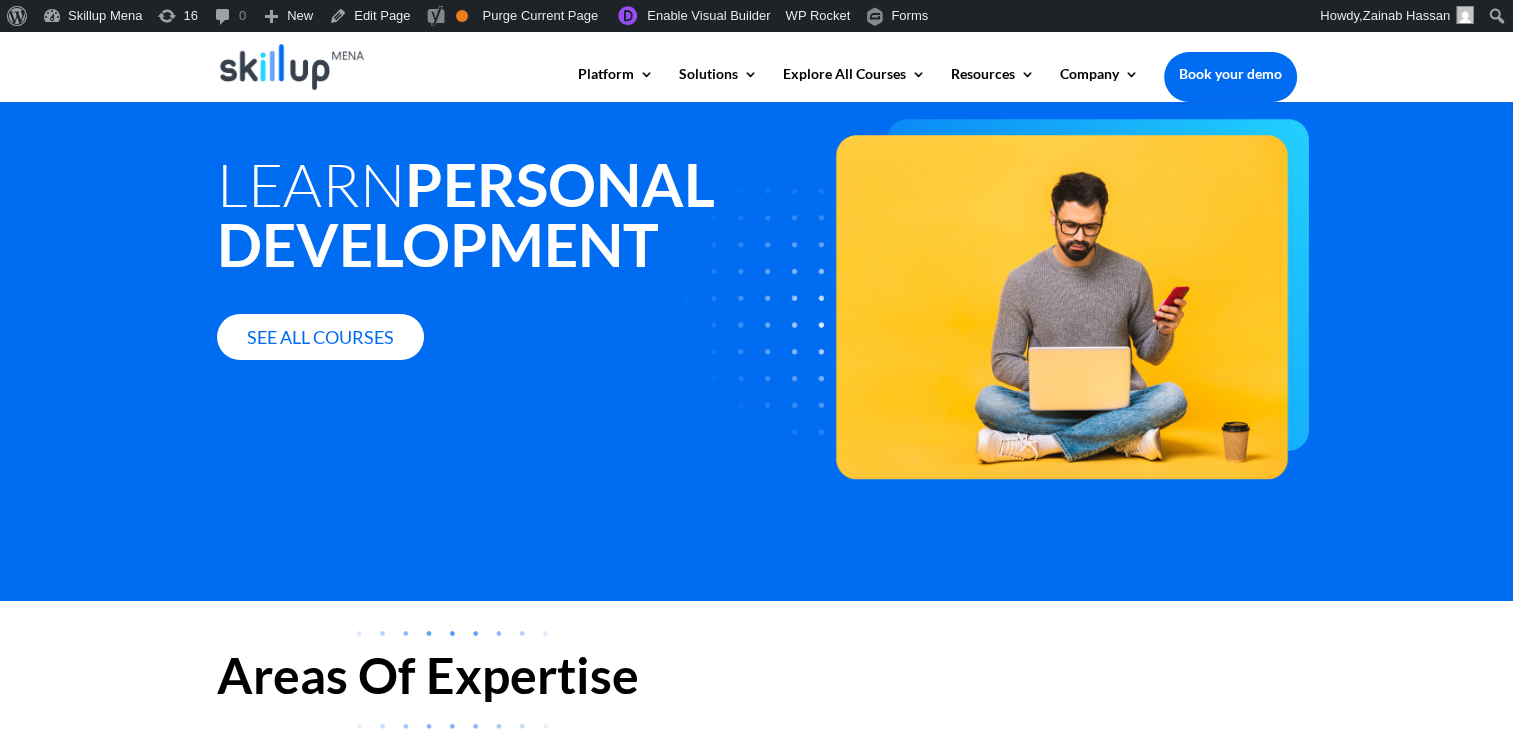 click on "Learn  Personal Development" at bounding box center (529, 219) 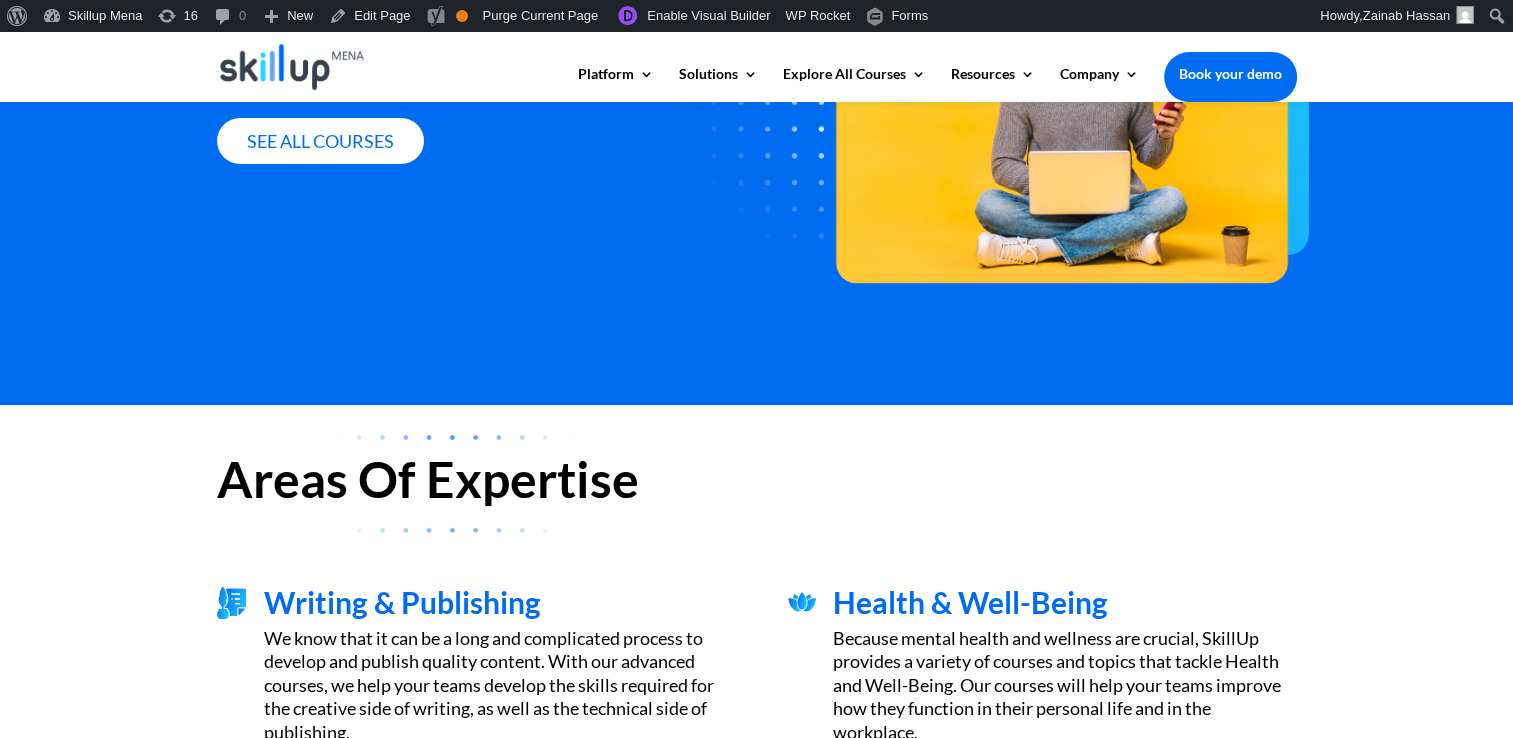 scroll, scrollTop: 400, scrollLeft: 0, axis: vertical 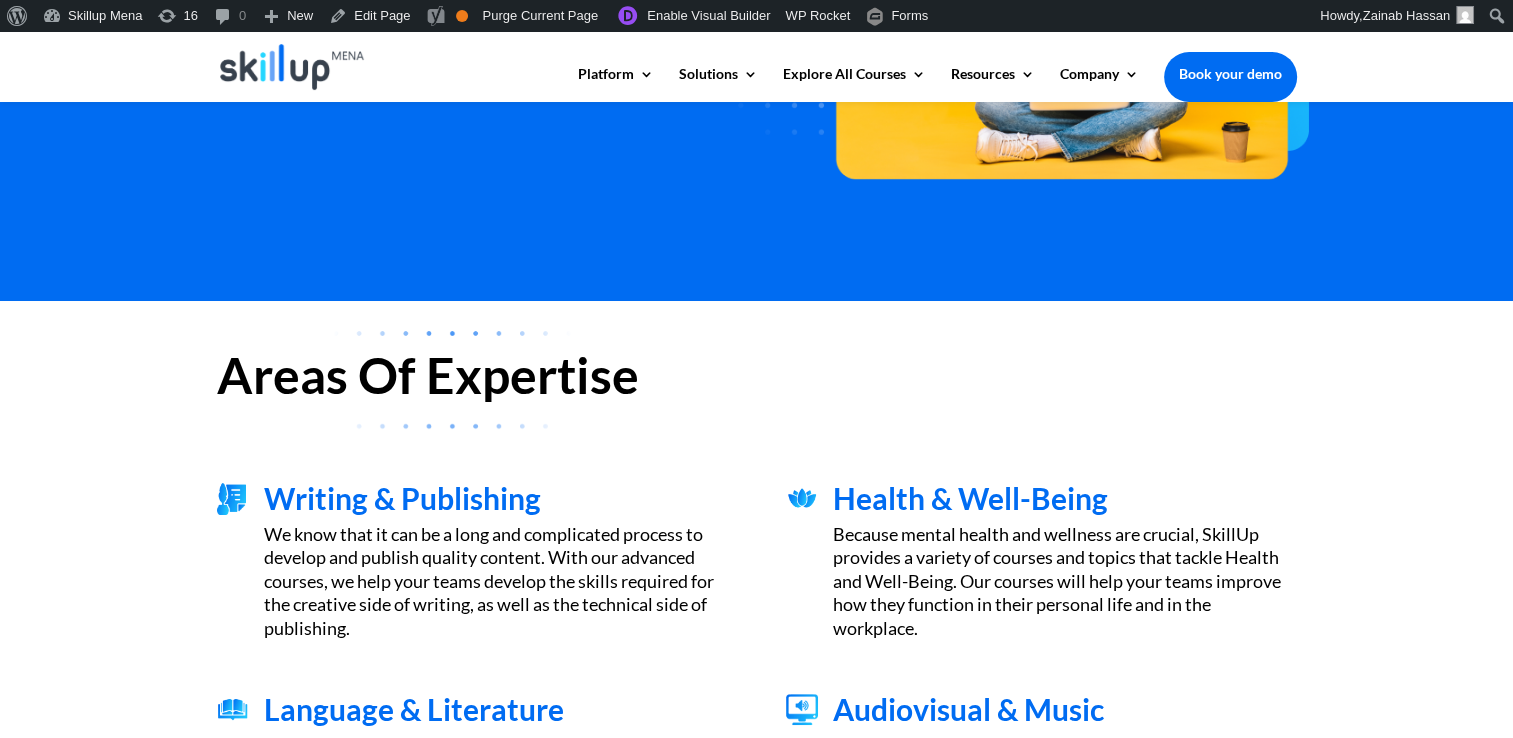 click on "Areas Of Expertise
Writing & Publishing
We know that it can be a long and complicated process to develop and publish quality content. With our advanced courses, we help your teams develop the skills required for the creative side of writing, as well as the technical side of publishing.
Health & Well-Being
Because mental health and wellness are crucial, SkillUp provides a variety of courses and topics that tackle Health and Well-Being. Our courses will help your teams improve how they function in their personal life and in the workplace.
Language & Literature" at bounding box center (756, 635) 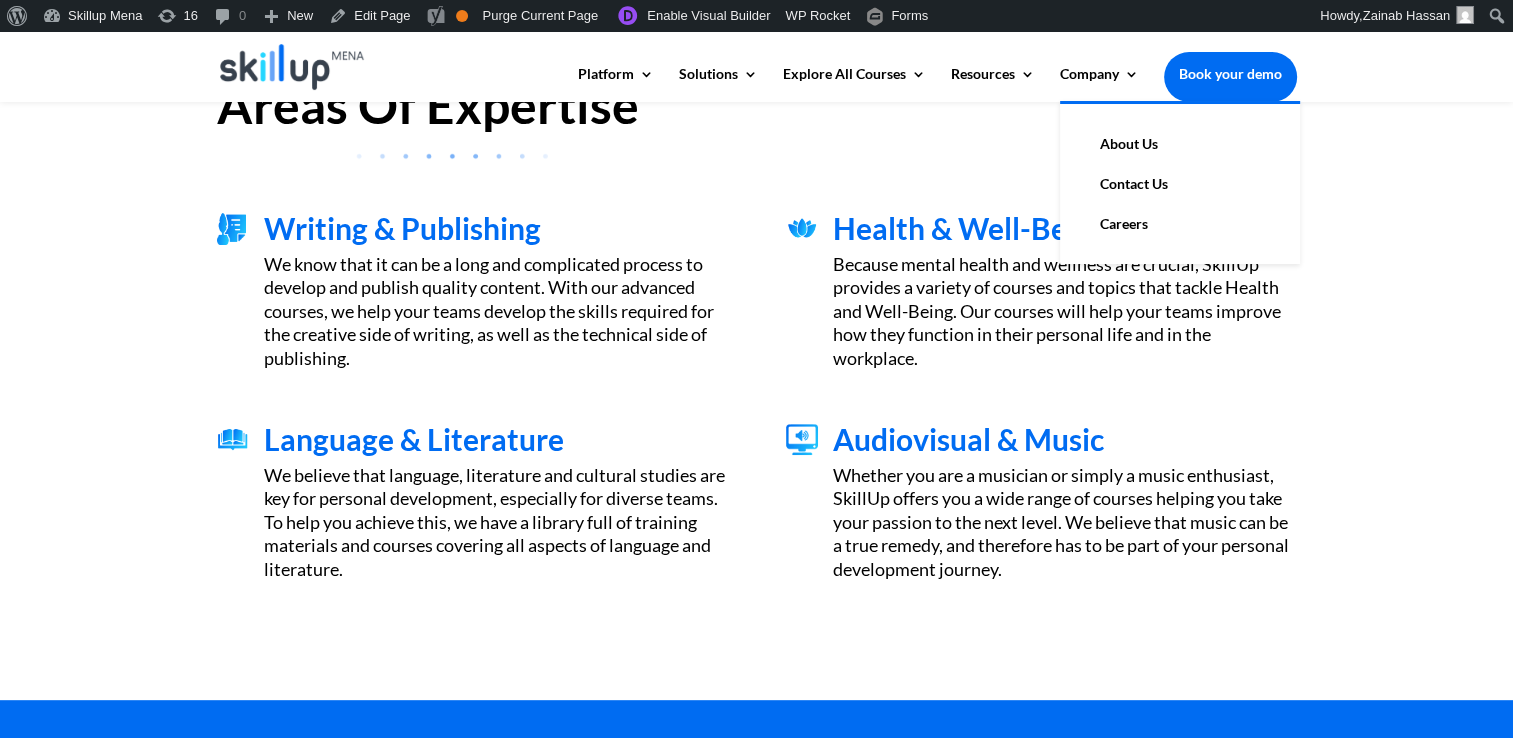 scroll, scrollTop: 800, scrollLeft: 0, axis: vertical 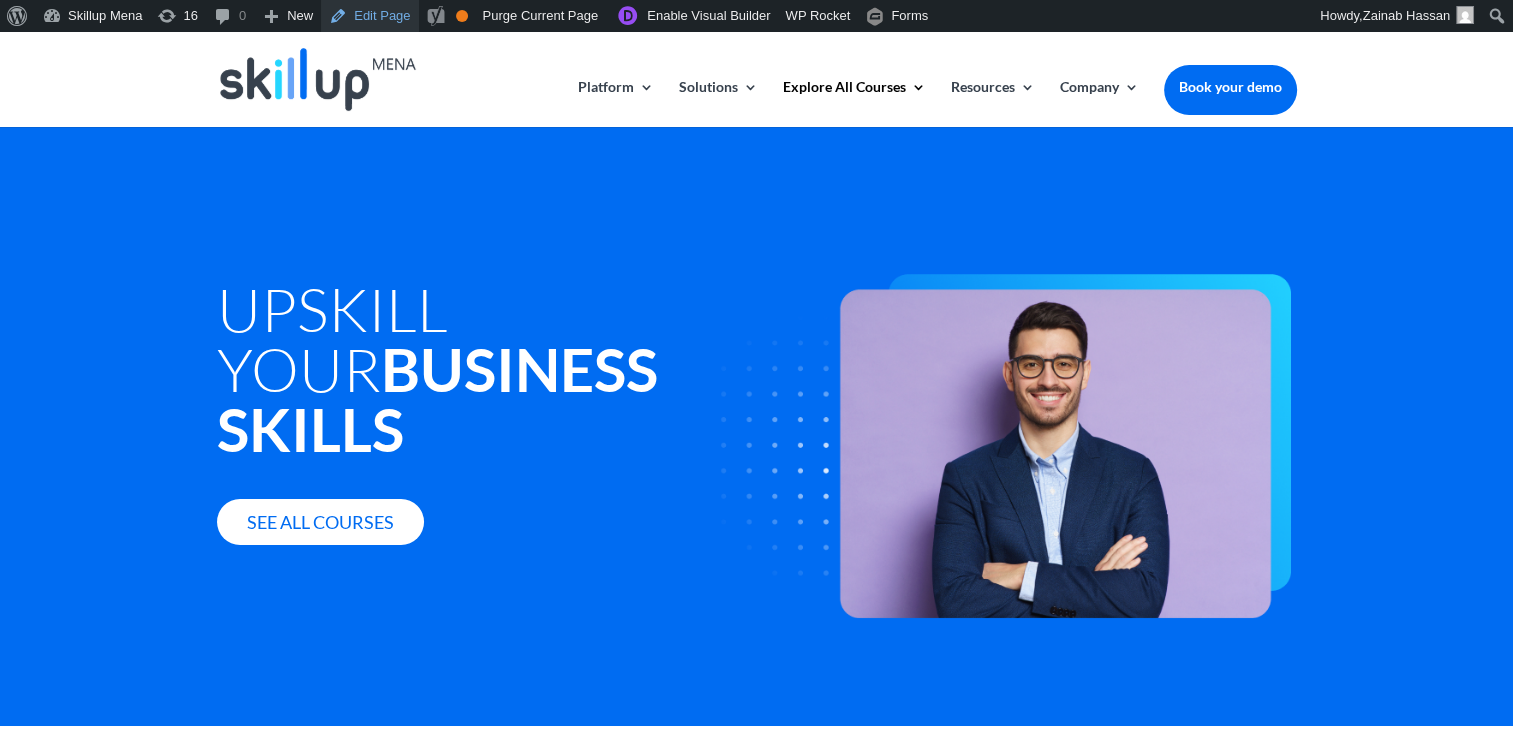 drag, startPoint x: 735, startPoint y: 197, endPoint x: 369, endPoint y: 17, distance: 407.8676 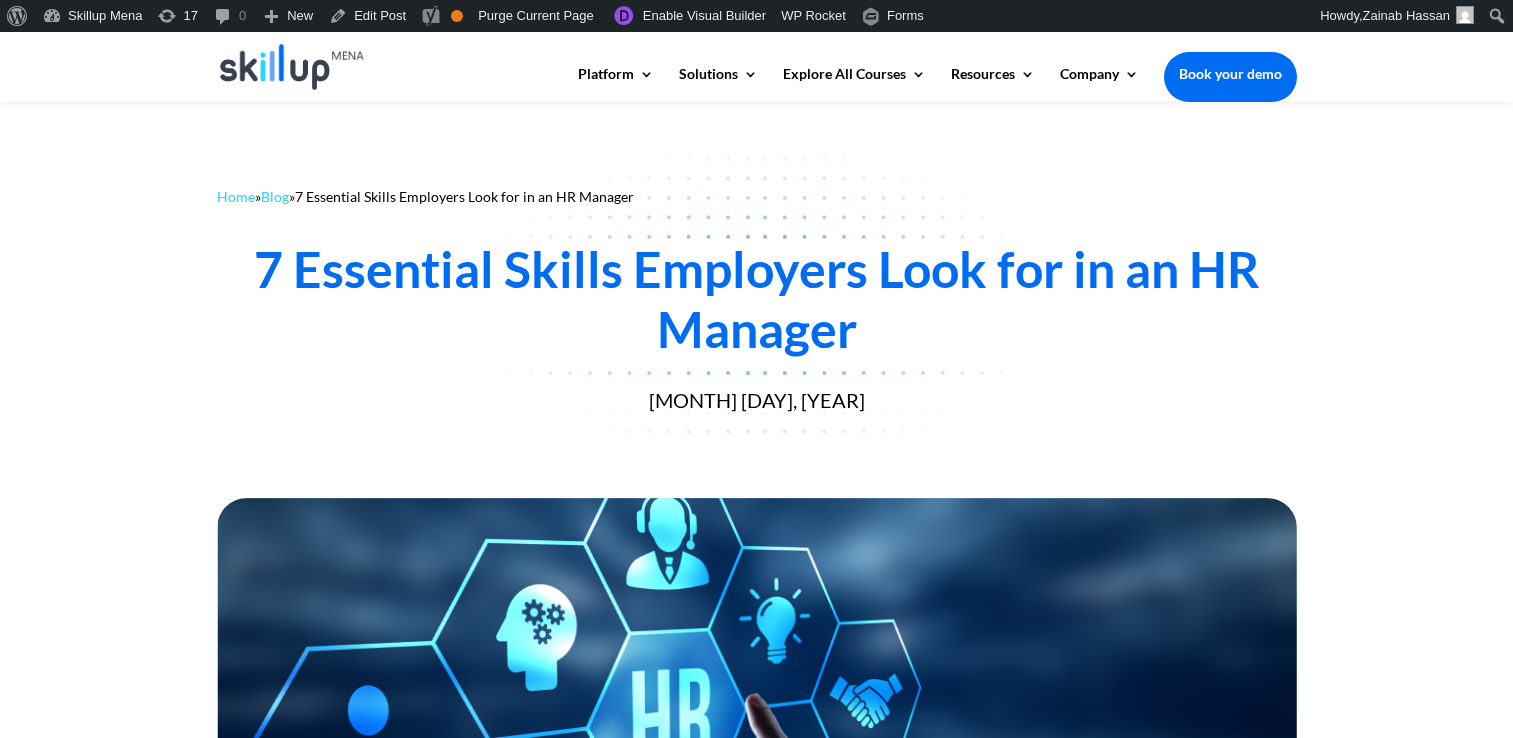 scroll, scrollTop: 600, scrollLeft: 0, axis: vertical 